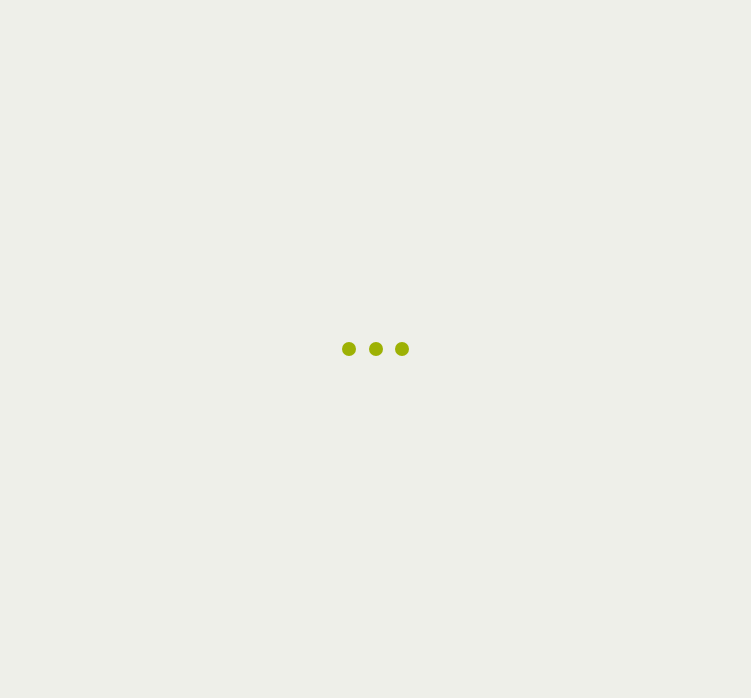 scroll, scrollTop: 0, scrollLeft: 0, axis: both 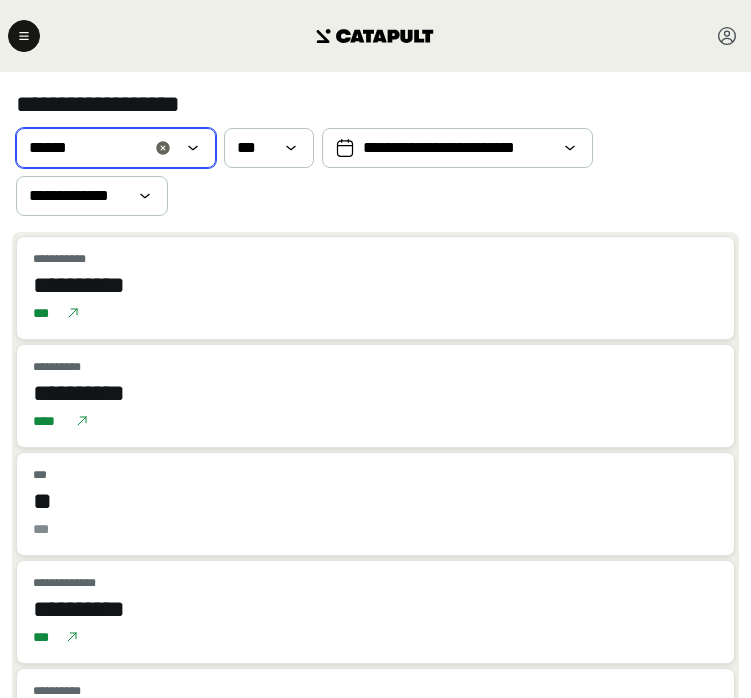 click 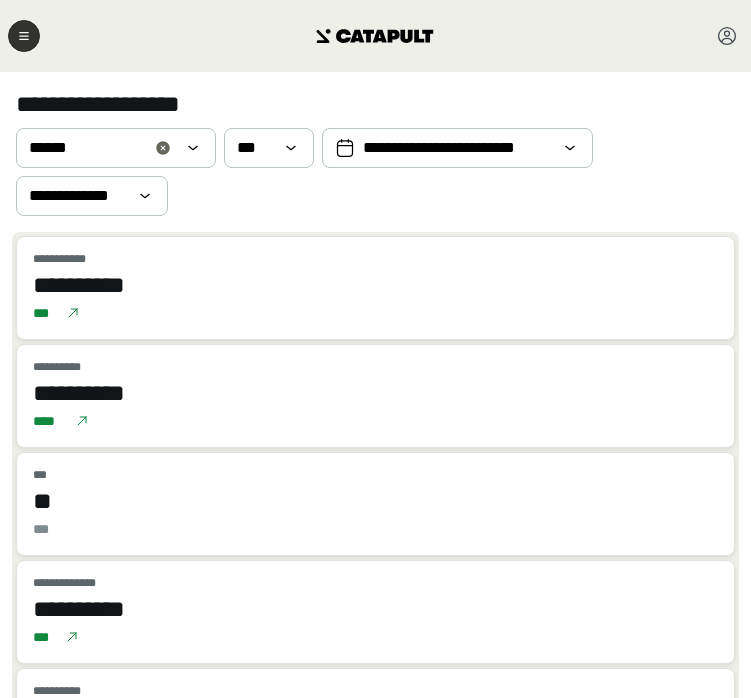 click at bounding box center (24, 36) 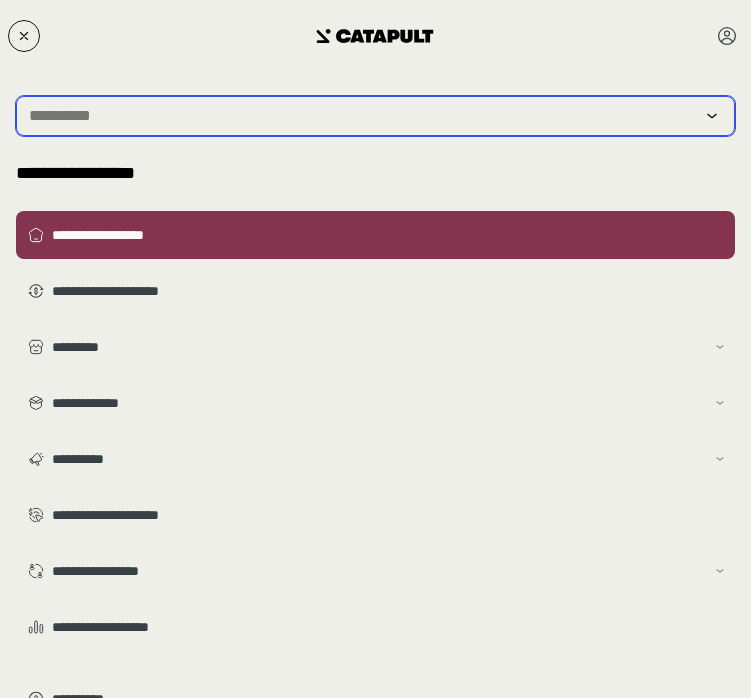 click at bounding box center [361, 116] 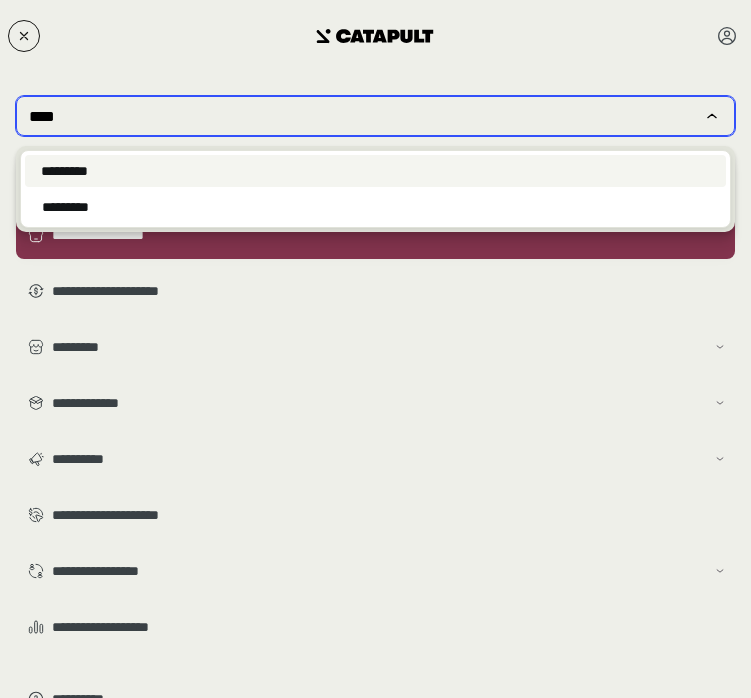 type on "****" 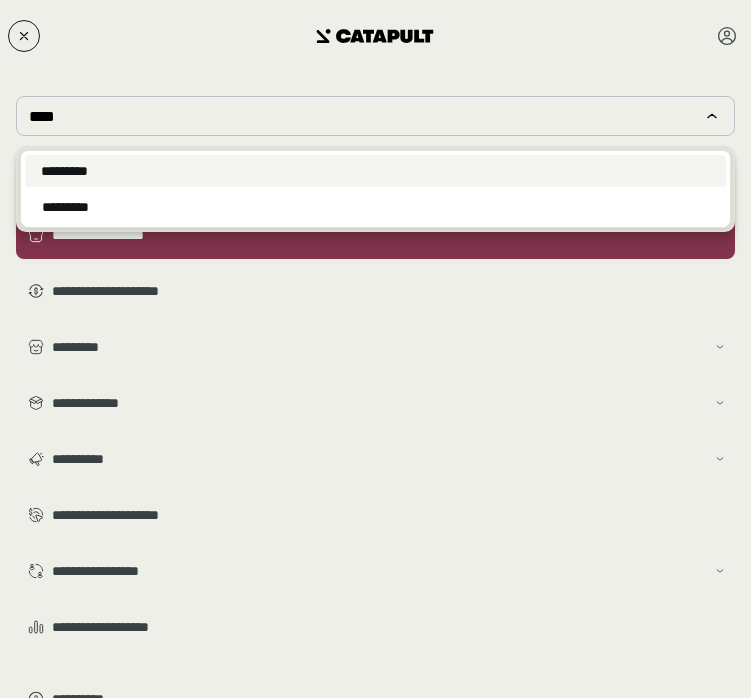 click on "*********" at bounding box center [375, 171] 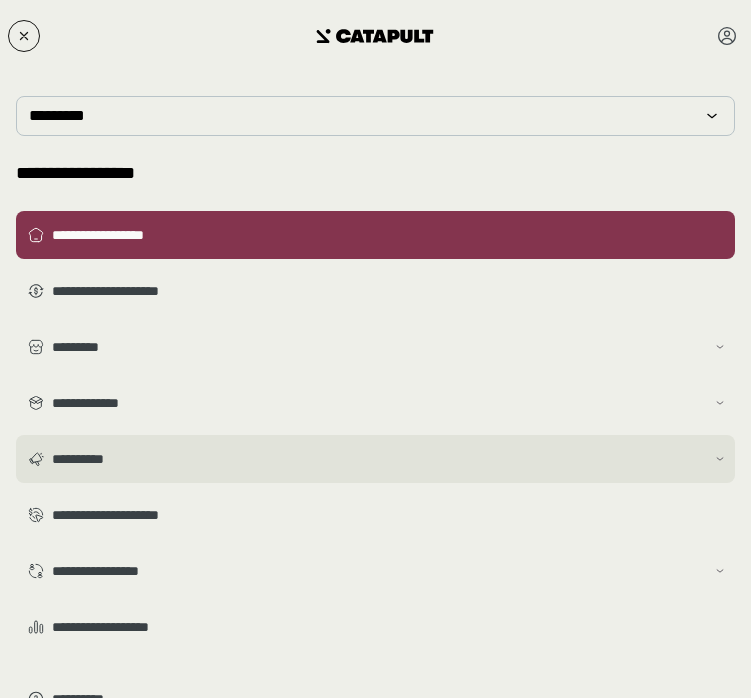 click on "**********" at bounding box center (378, 459) 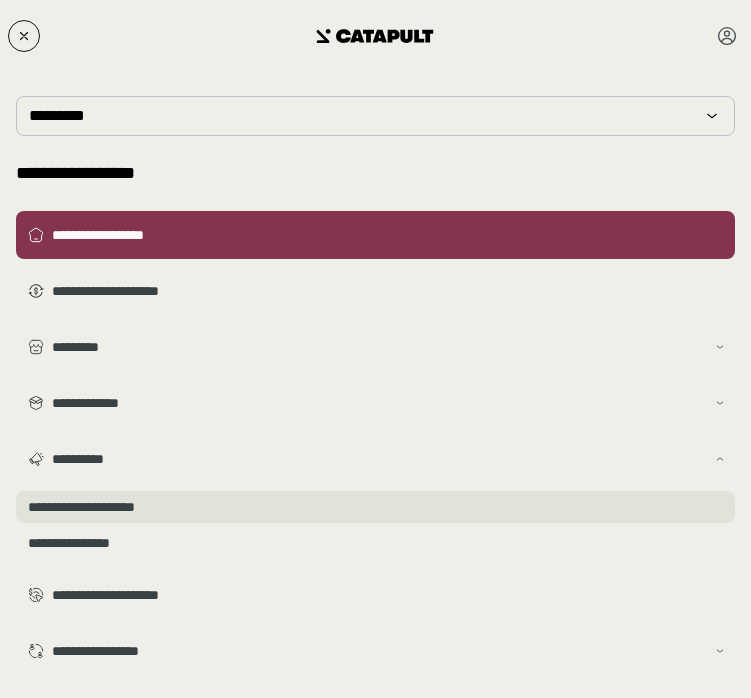 click on "**********" at bounding box center [375, 507] 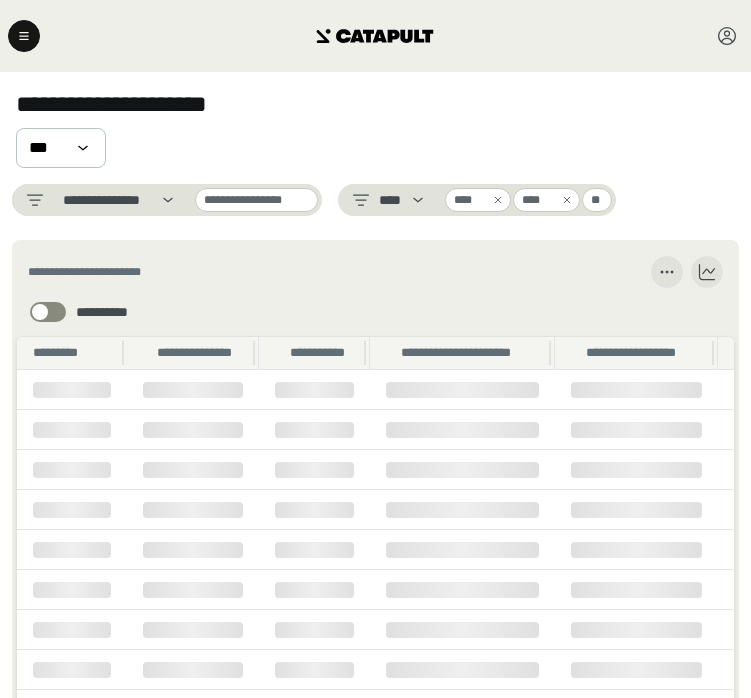 click 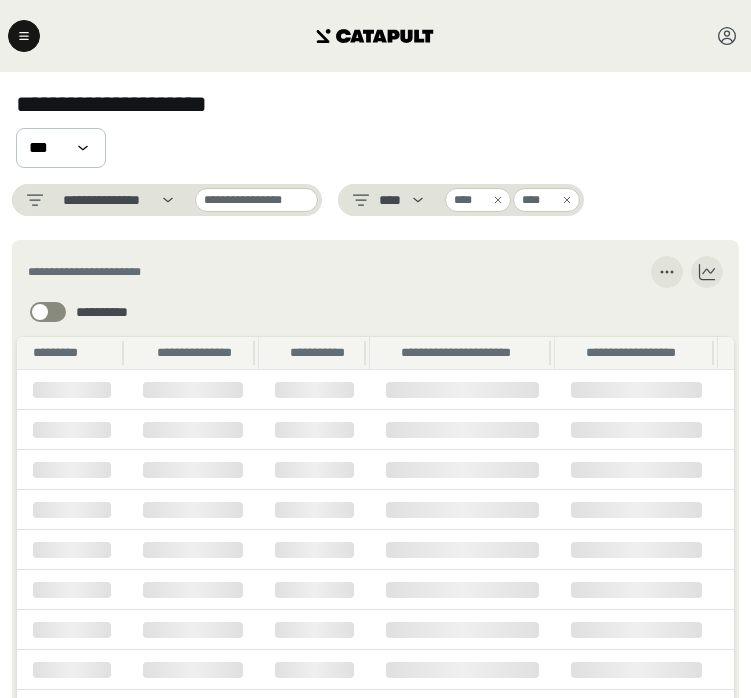 click 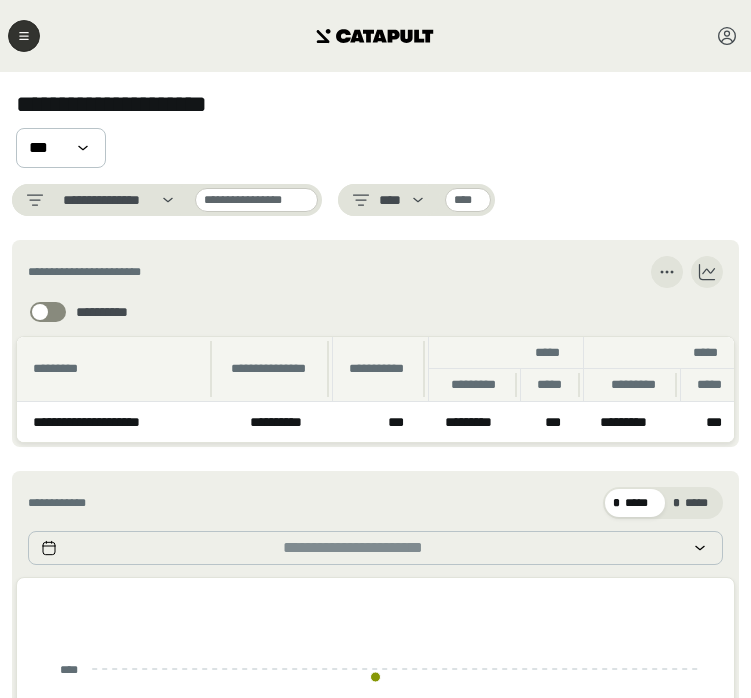 click 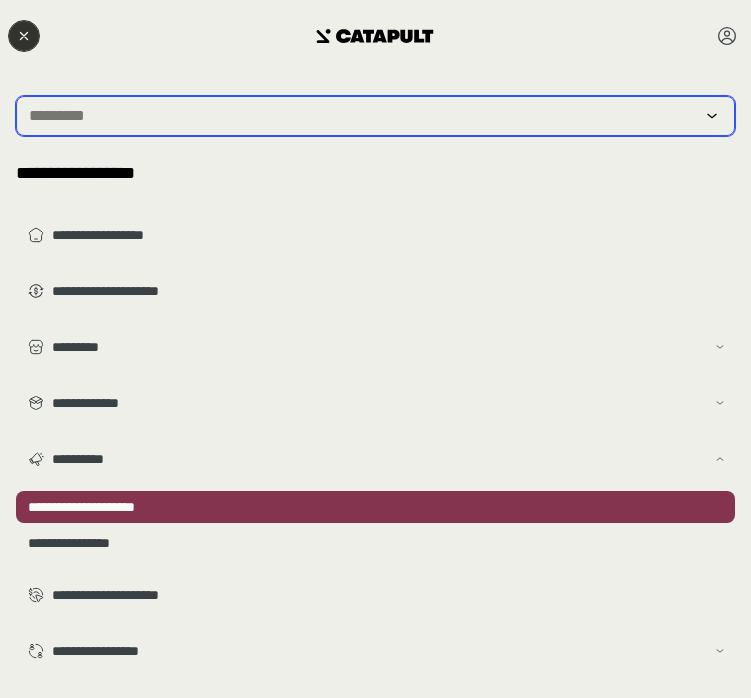 click at bounding box center [361, 116] 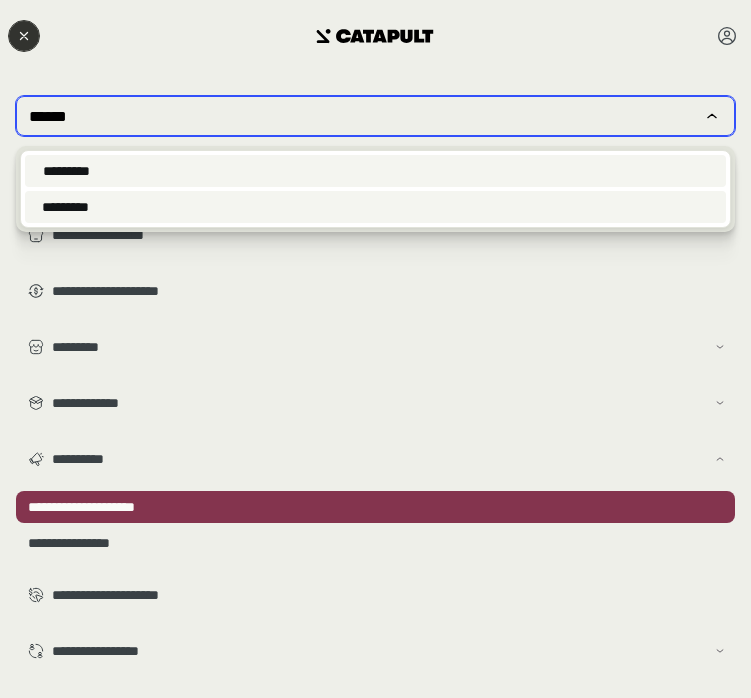 type on "******" 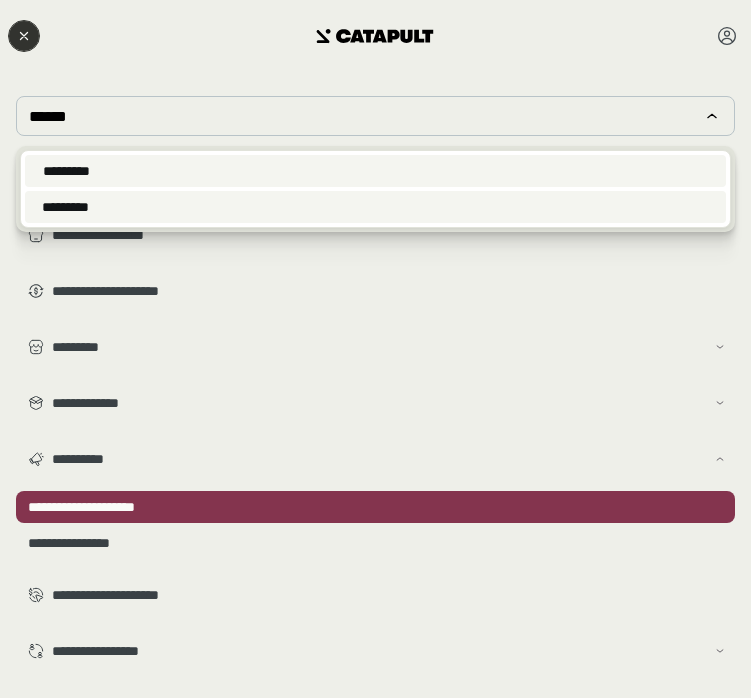click on "*********" at bounding box center [375, 207] 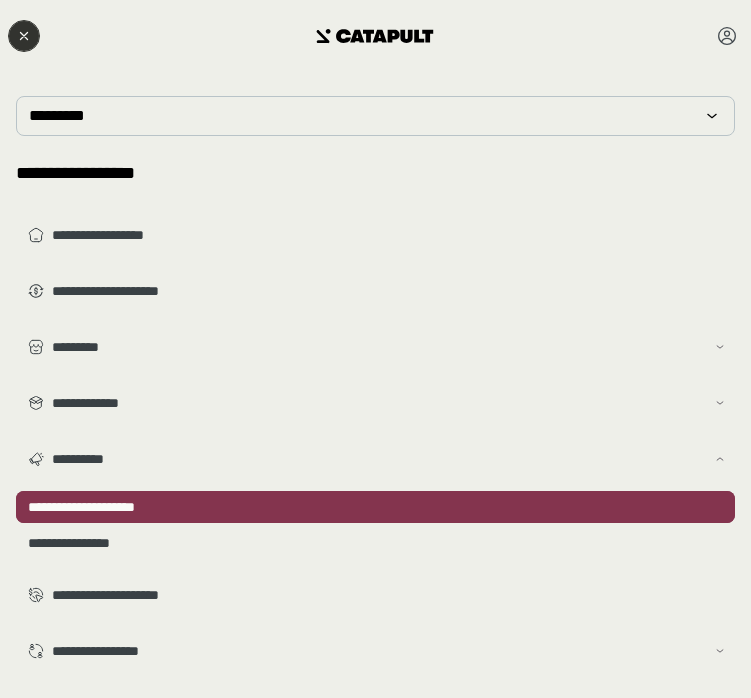 click on "**********" at bounding box center (375, 507) 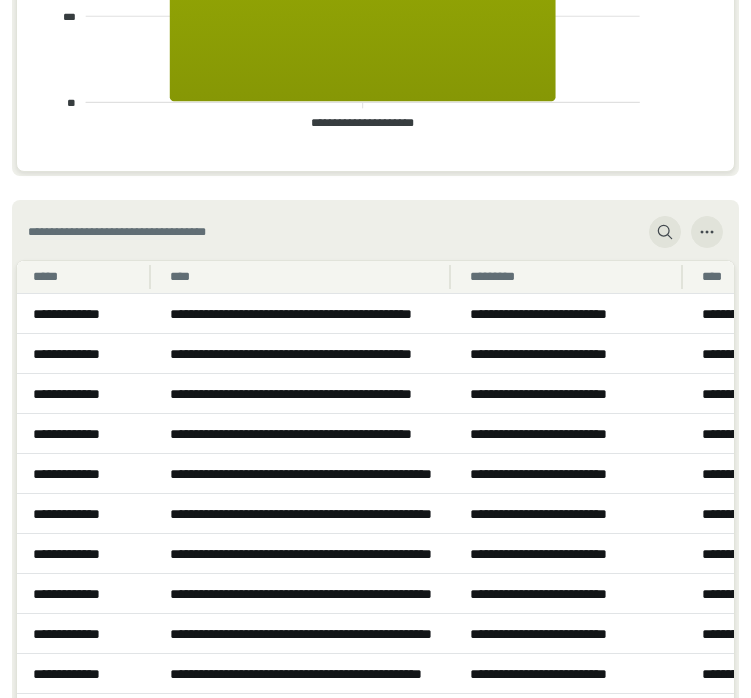 scroll, scrollTop: 1312, scrollLeft: 0, axis: vertical 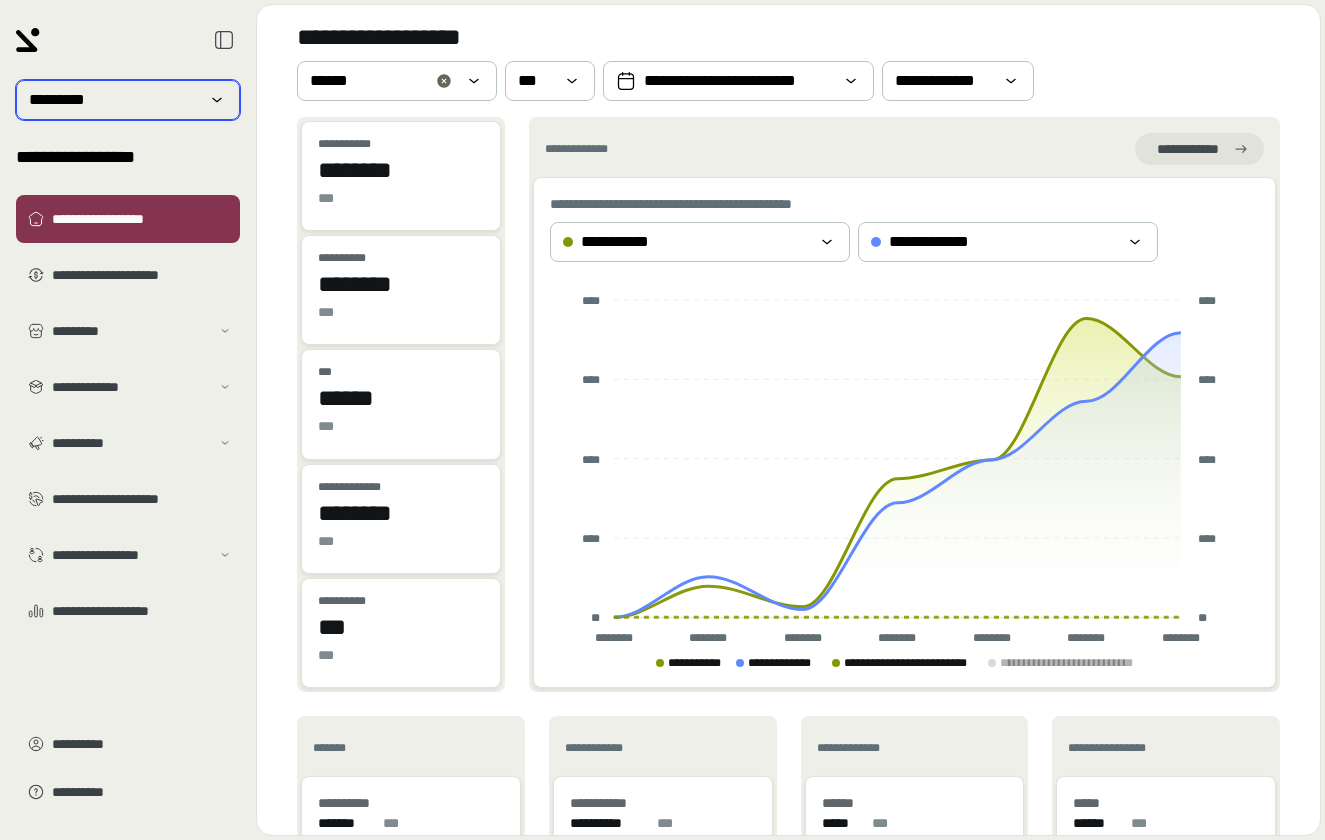 click 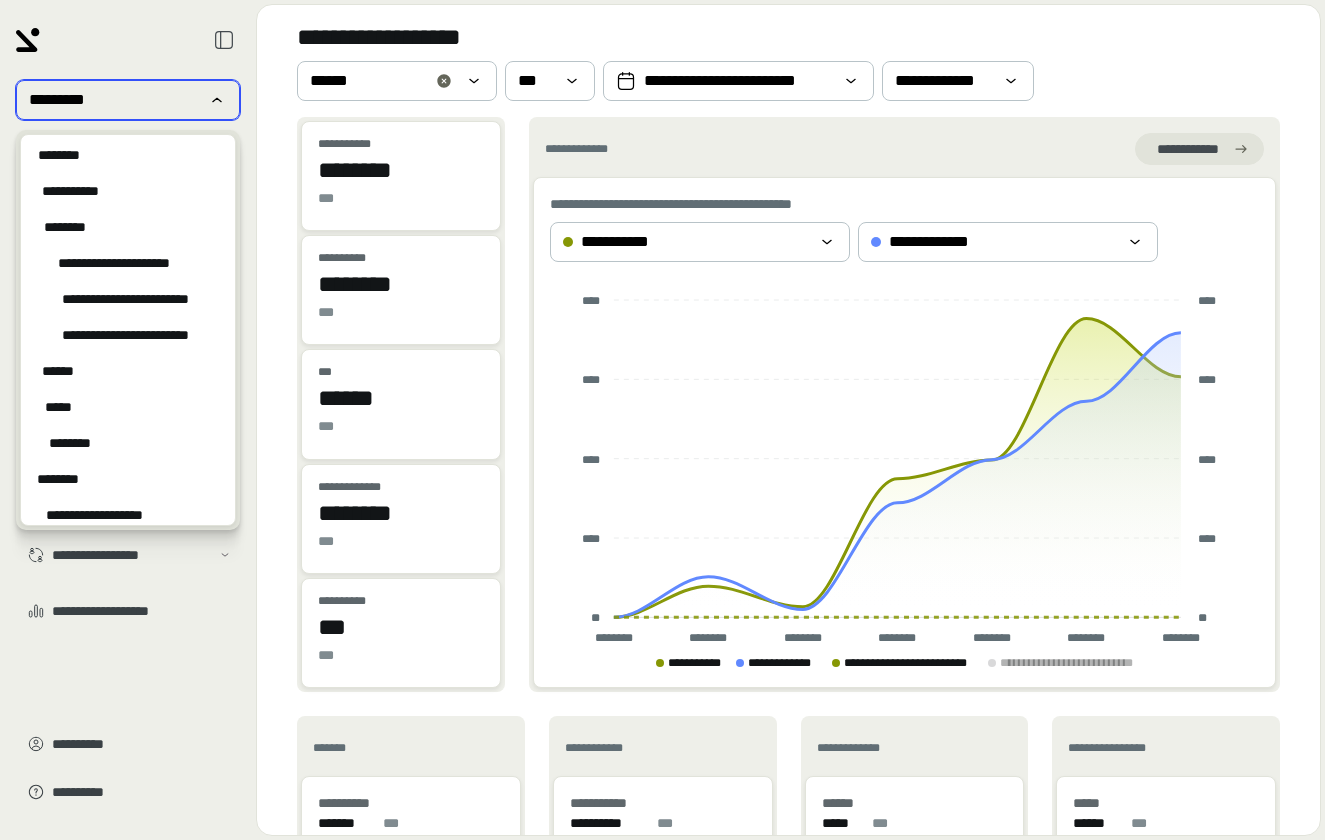 click 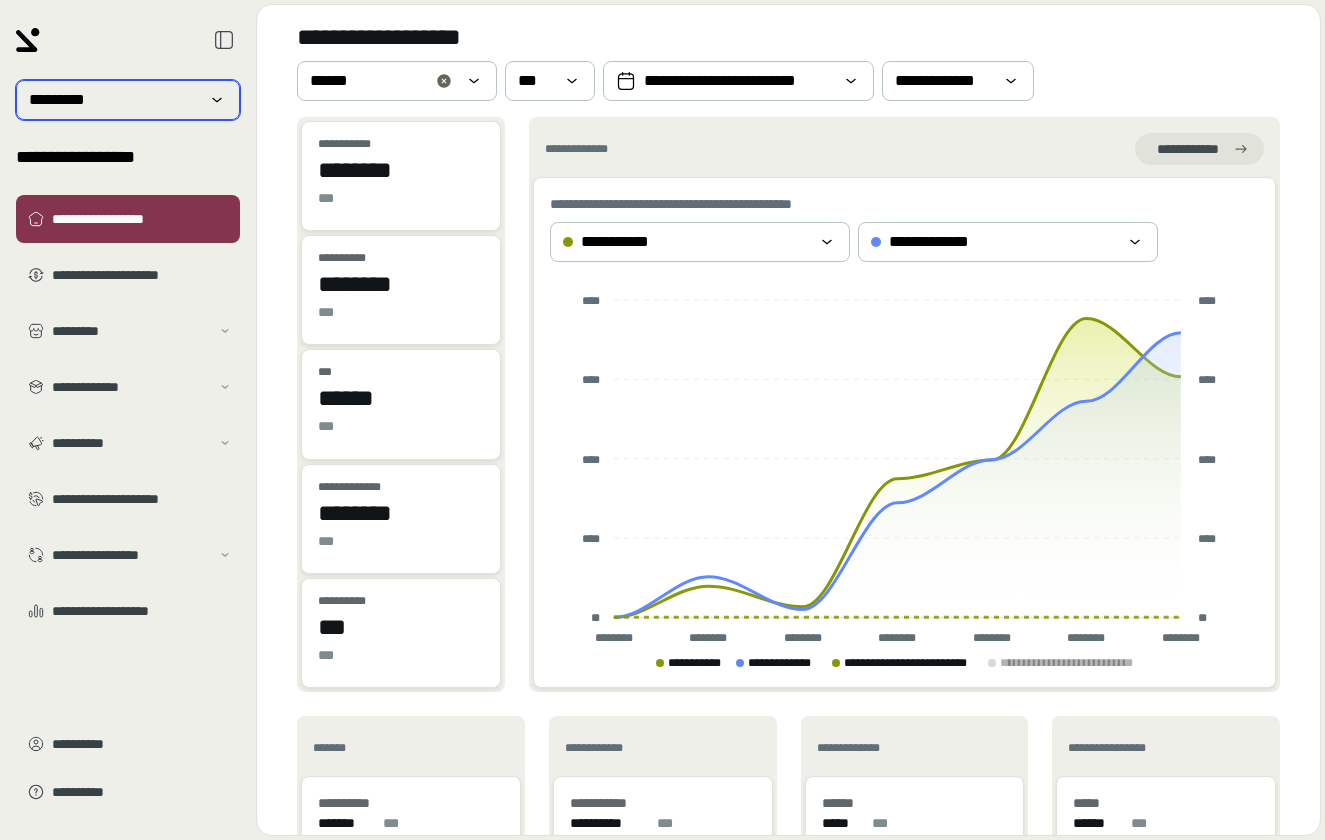 click 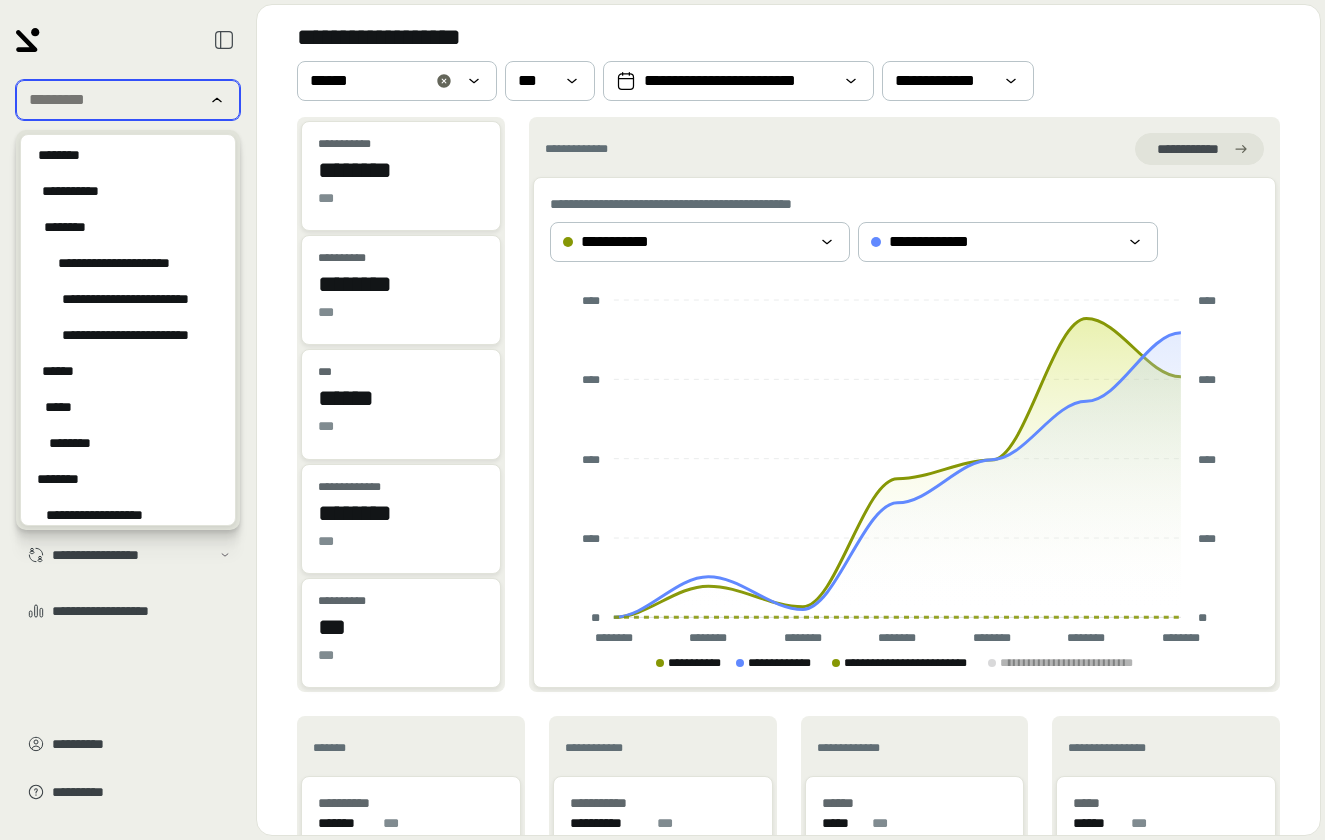 click at bounding box center [114, 100] 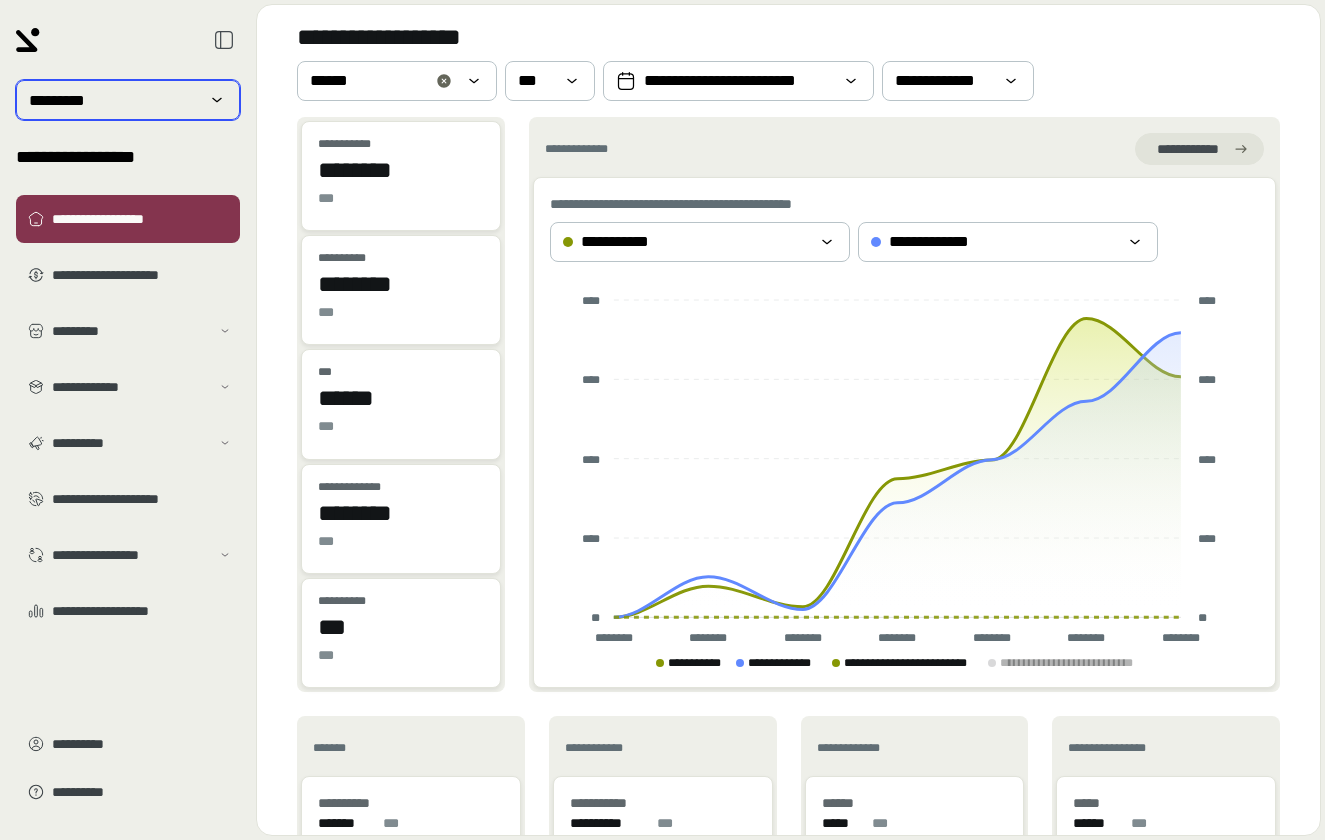 type on "*********" 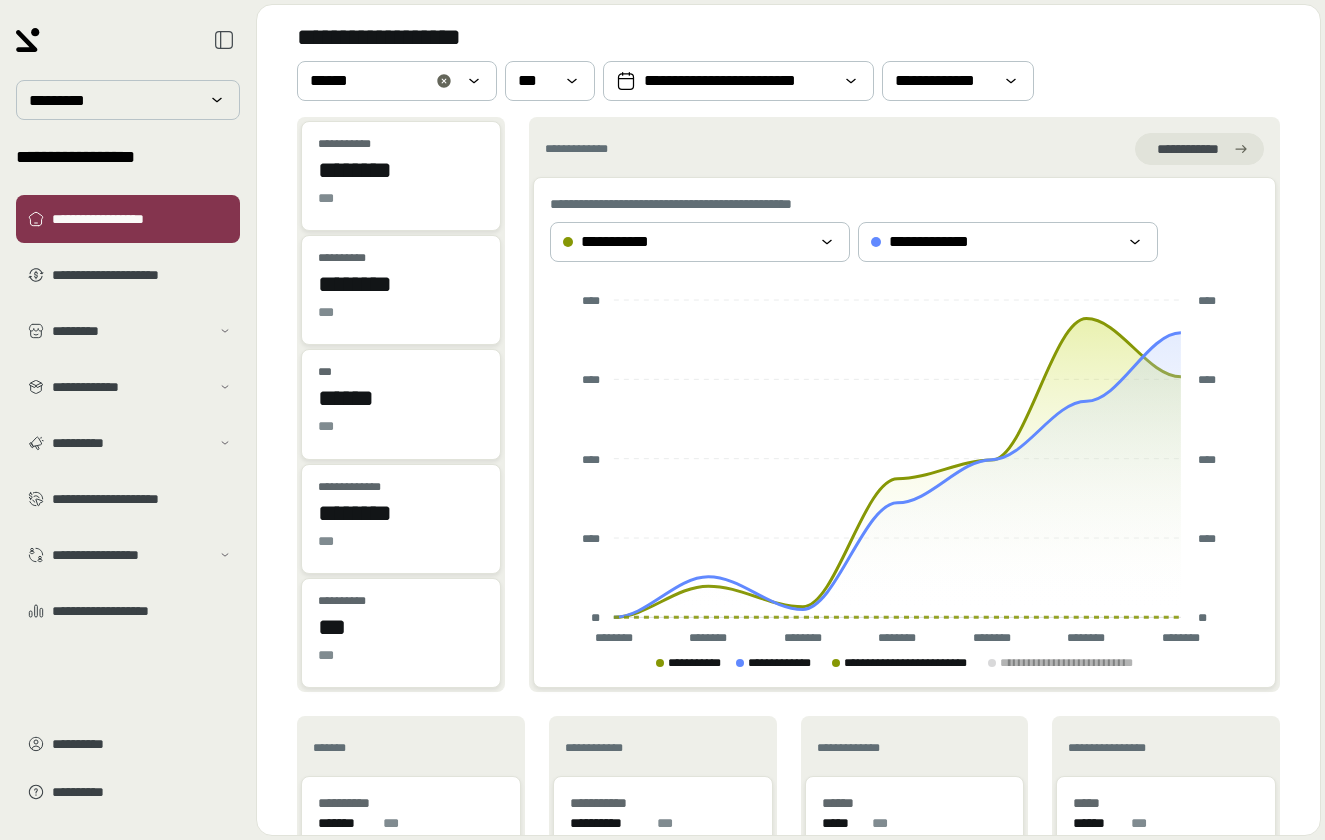 click on "**********" at bounding box center [788, 476] 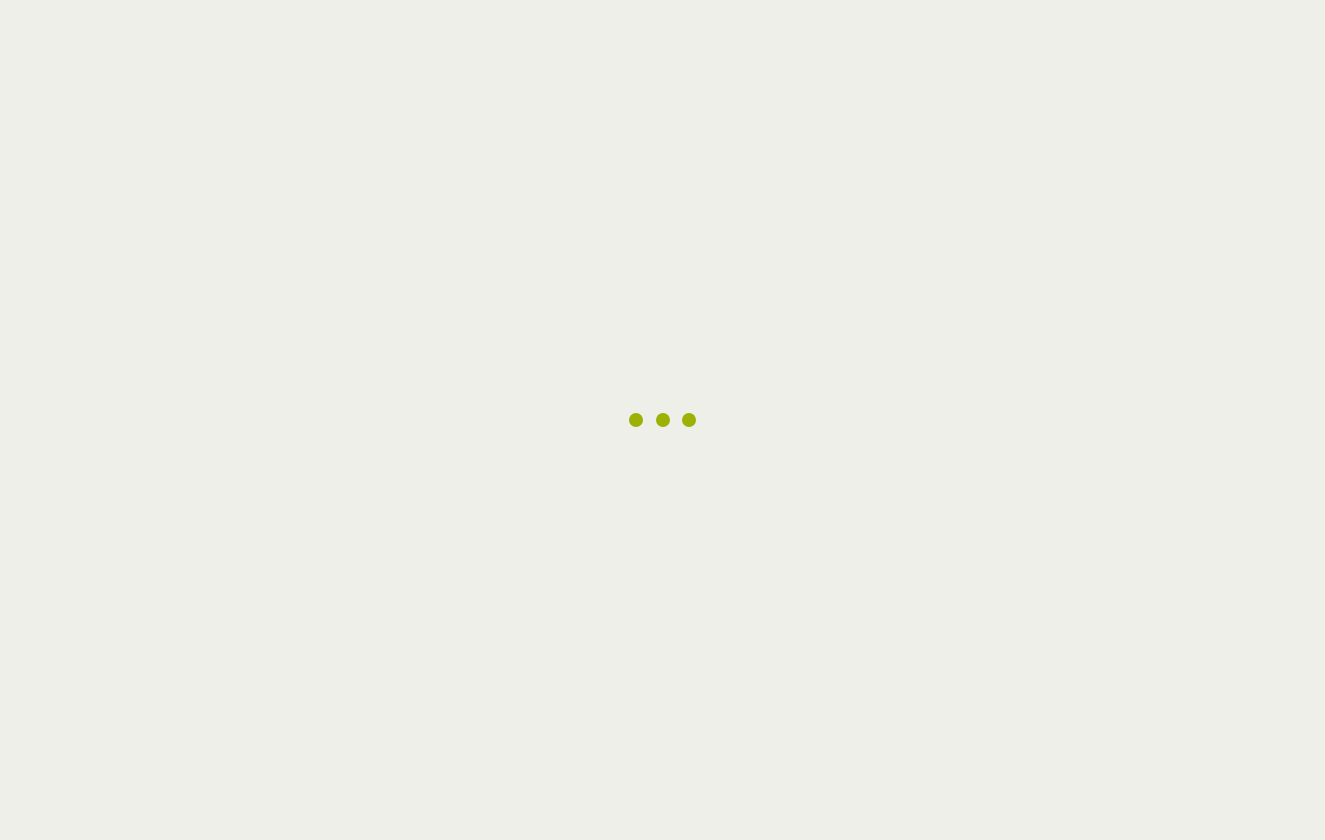 scroll, scrollTop: 0, scrollLeft: 0, axis: both 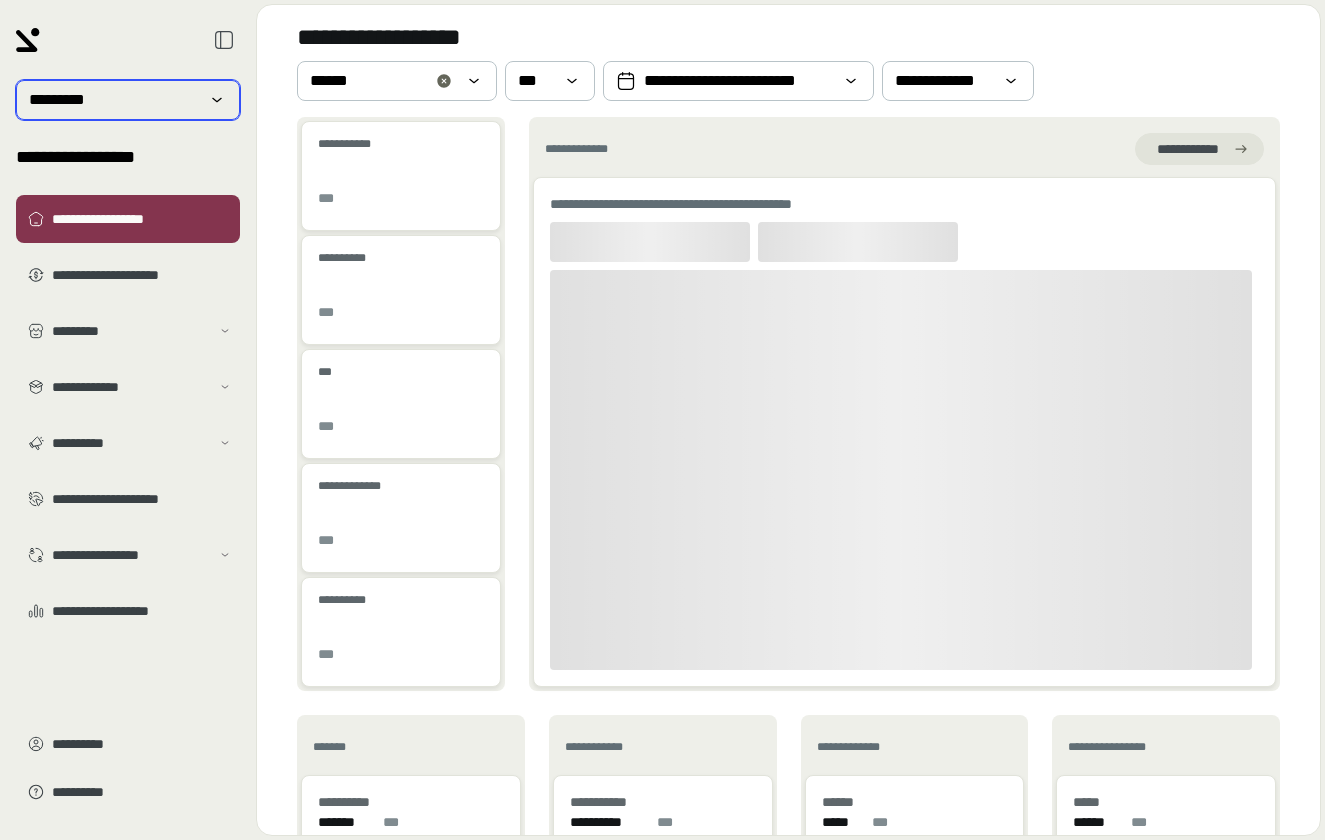 click 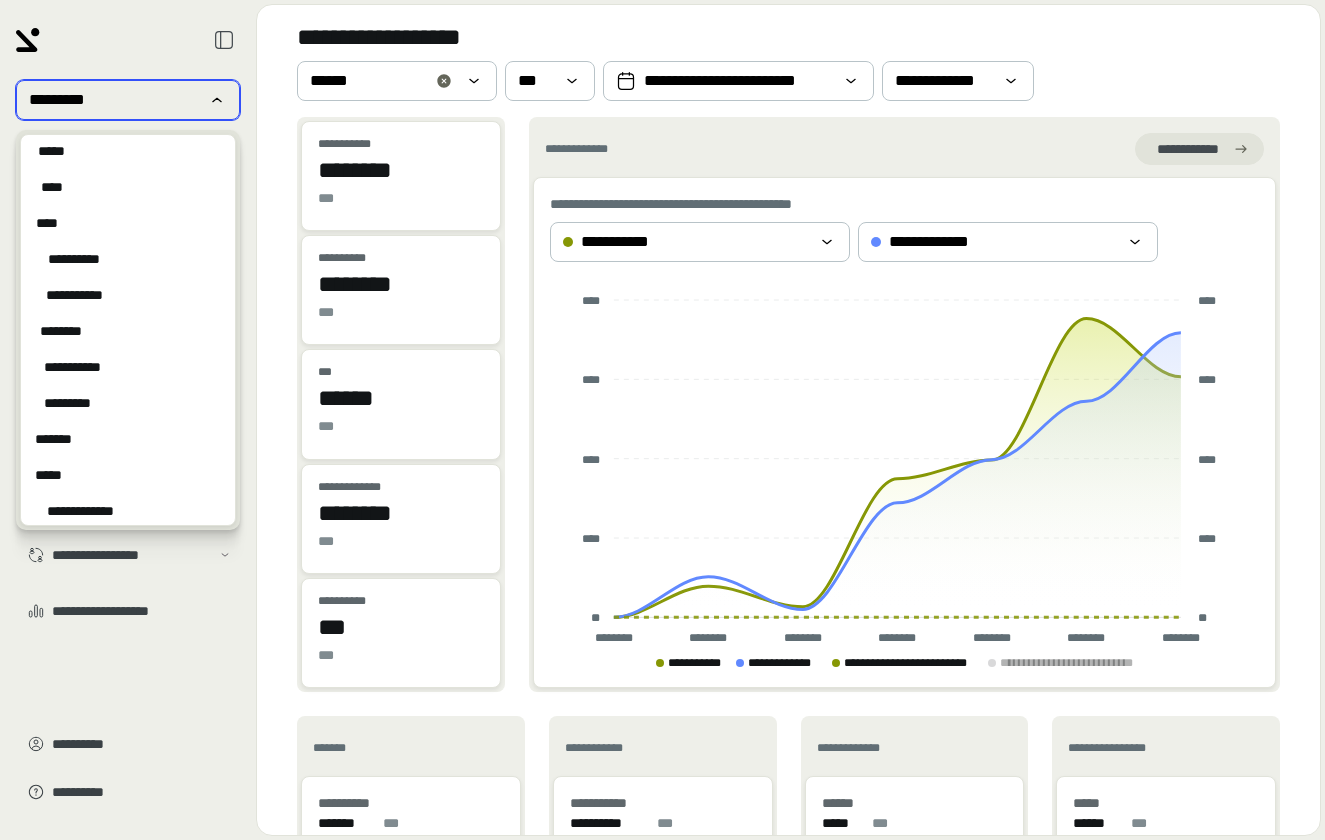 scroll, scrollTop: 3718, scrollLeft: 0, axis: vertical 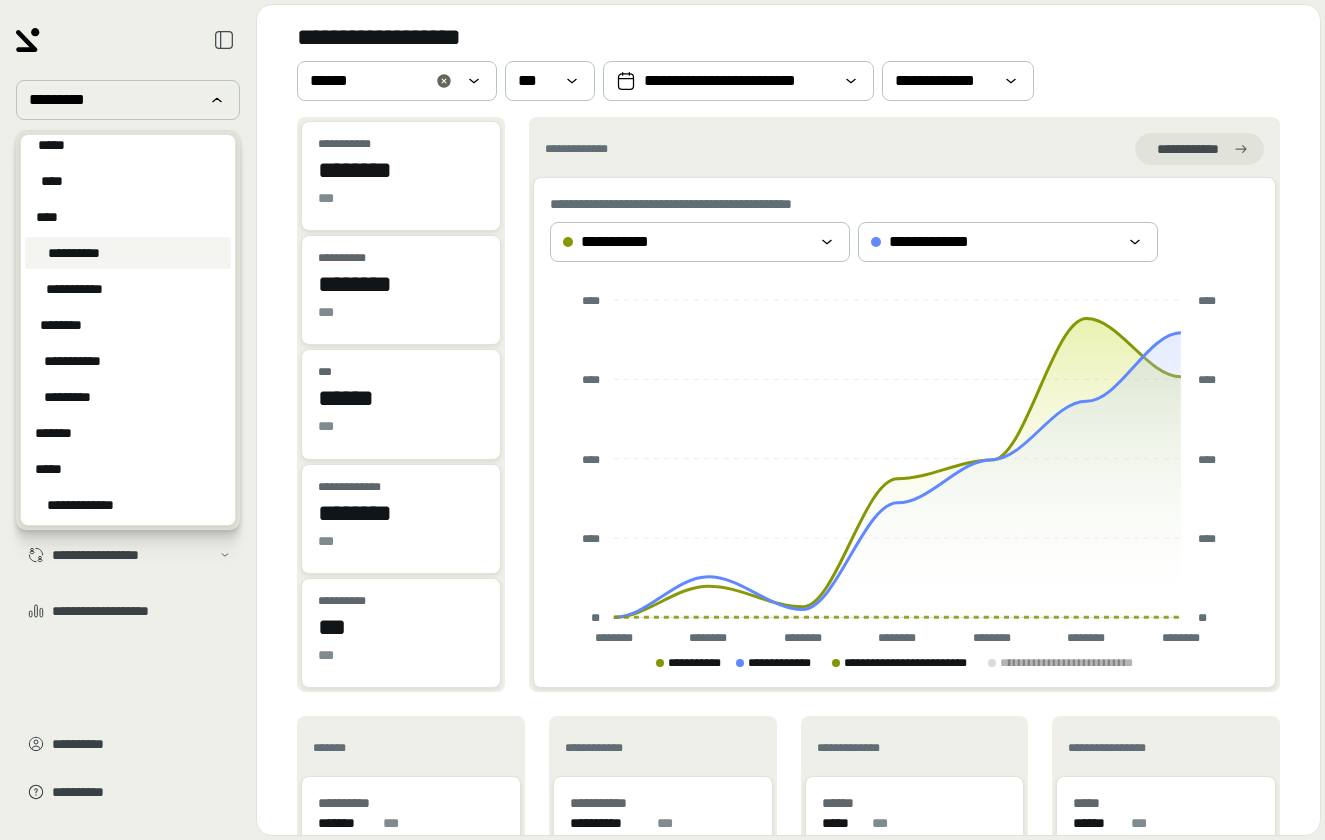 click on "**********" at bounding box center (128, 253) 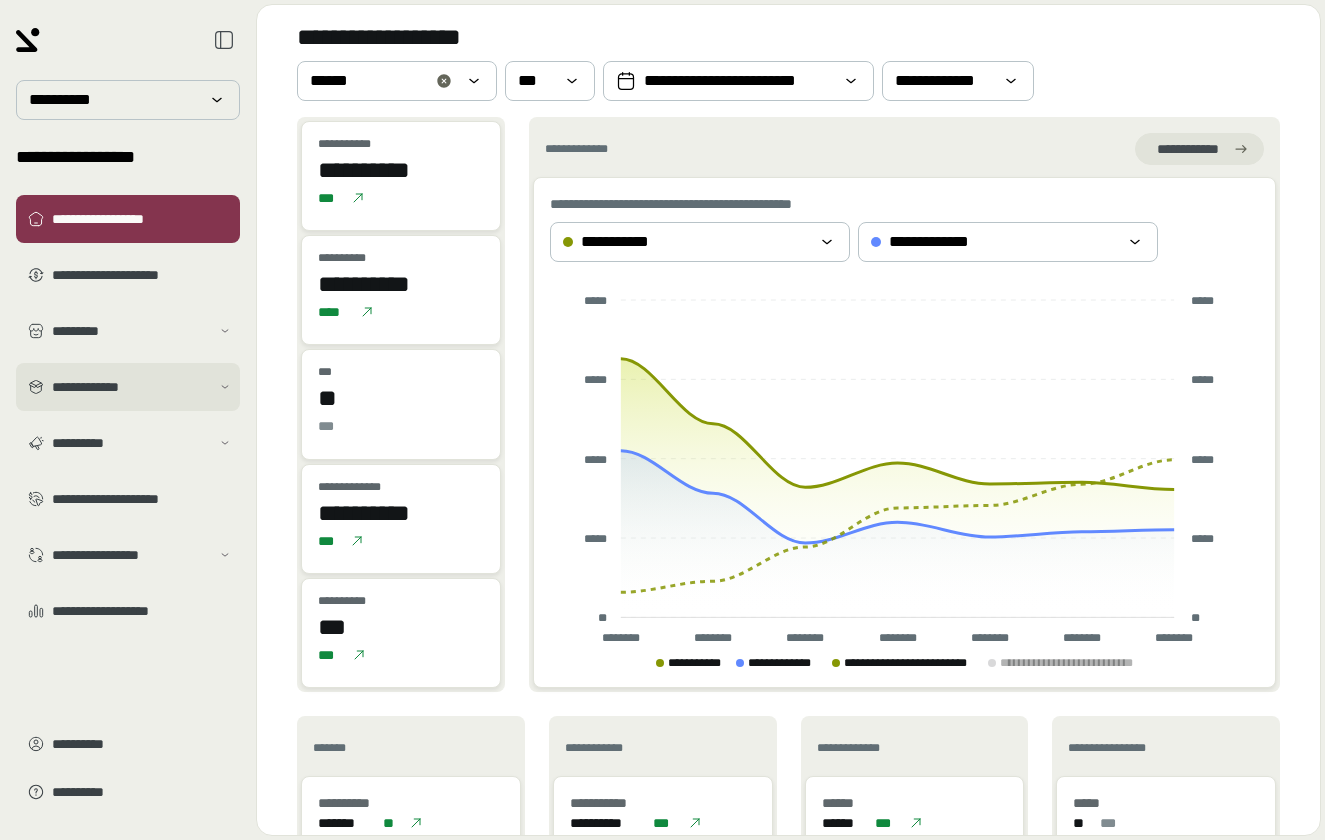click on "**********" at bounding box center (128, 387) 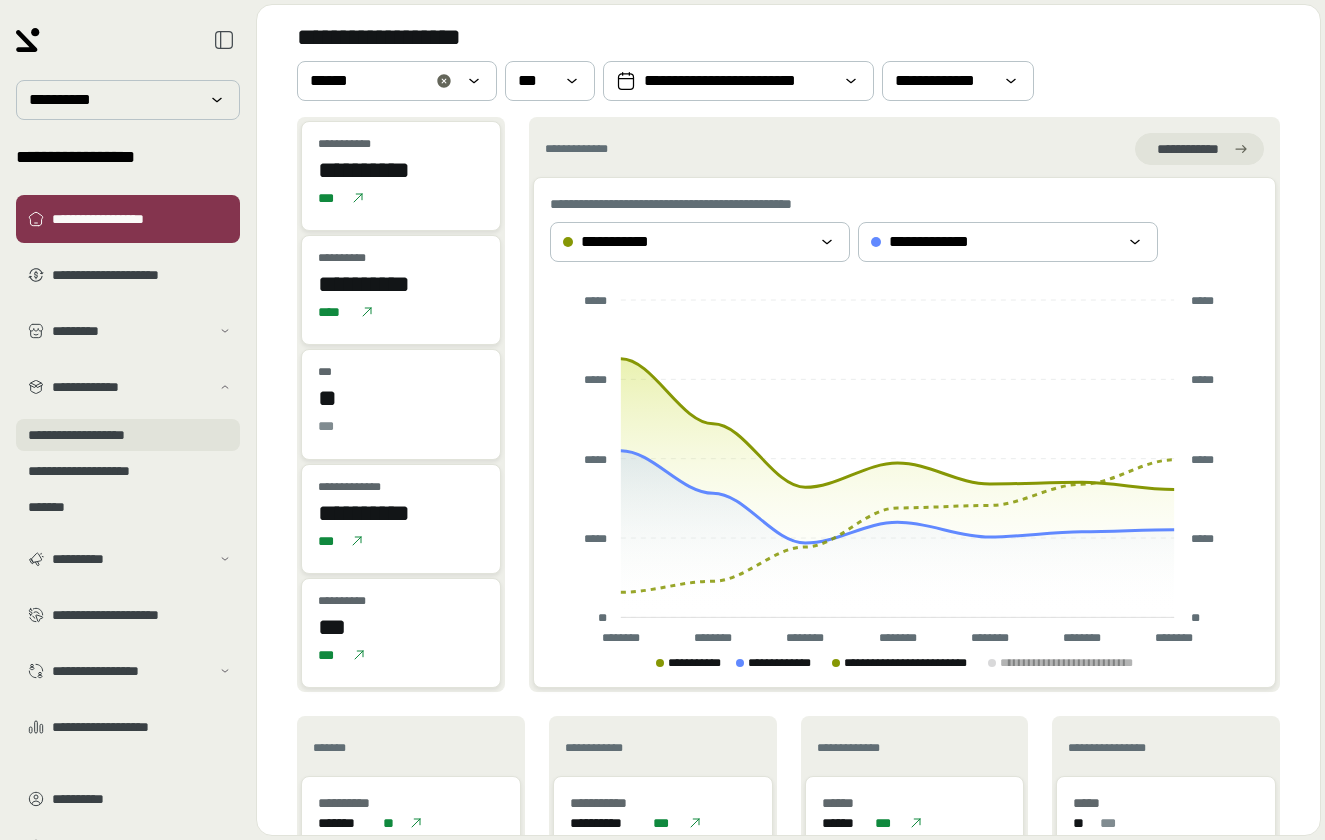 click on "**********" at bounding box center [128, 435] 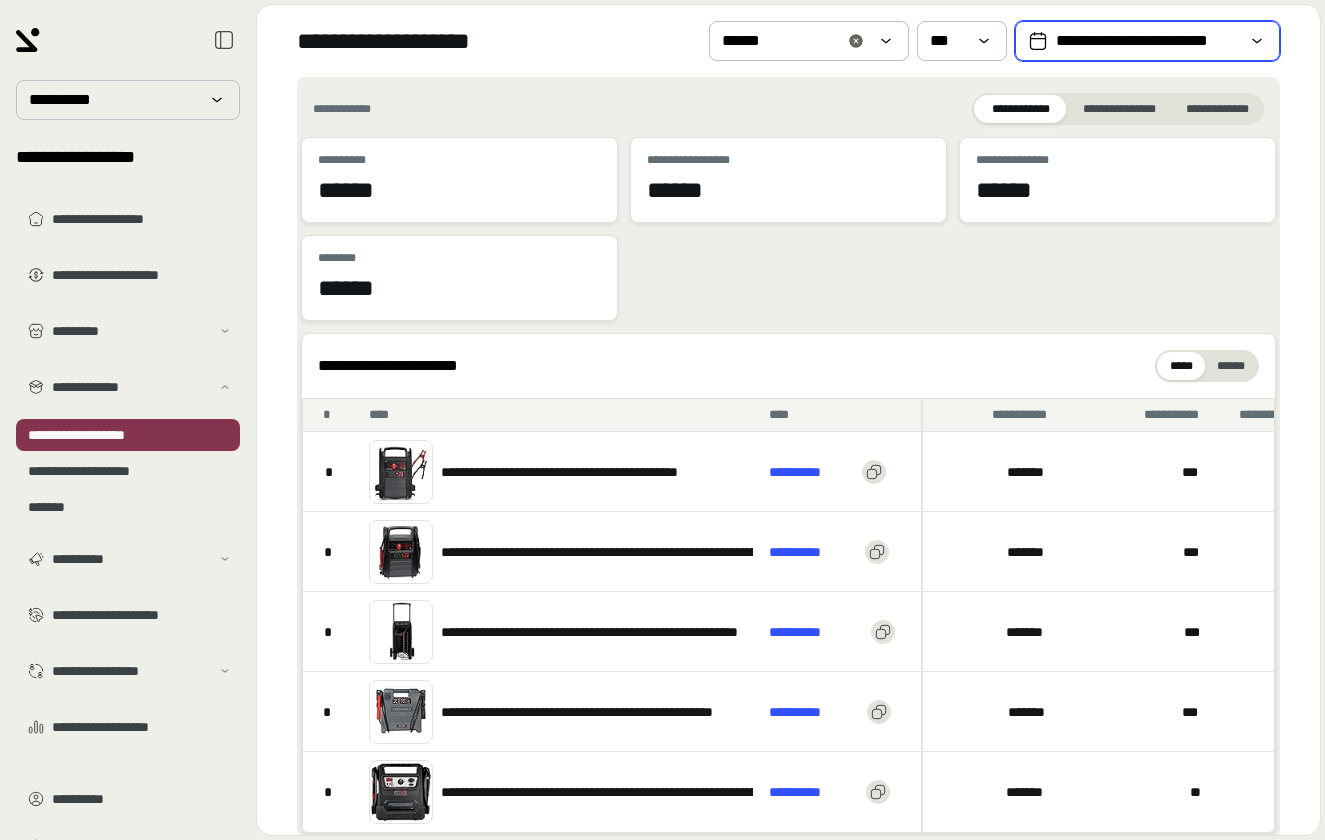 click on "**********" at bounding box center (1147, 41) 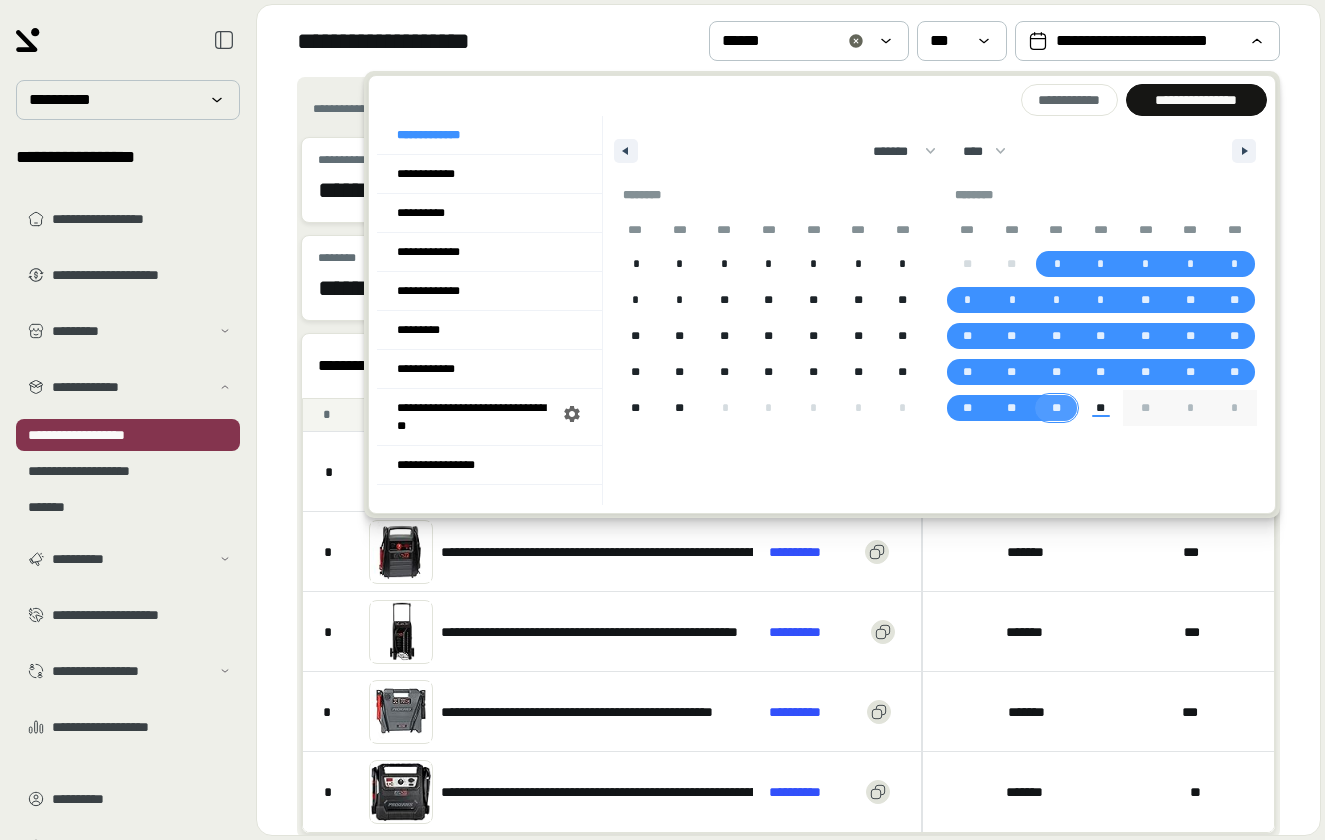 click on "**" at bounding box center (1056, 408) 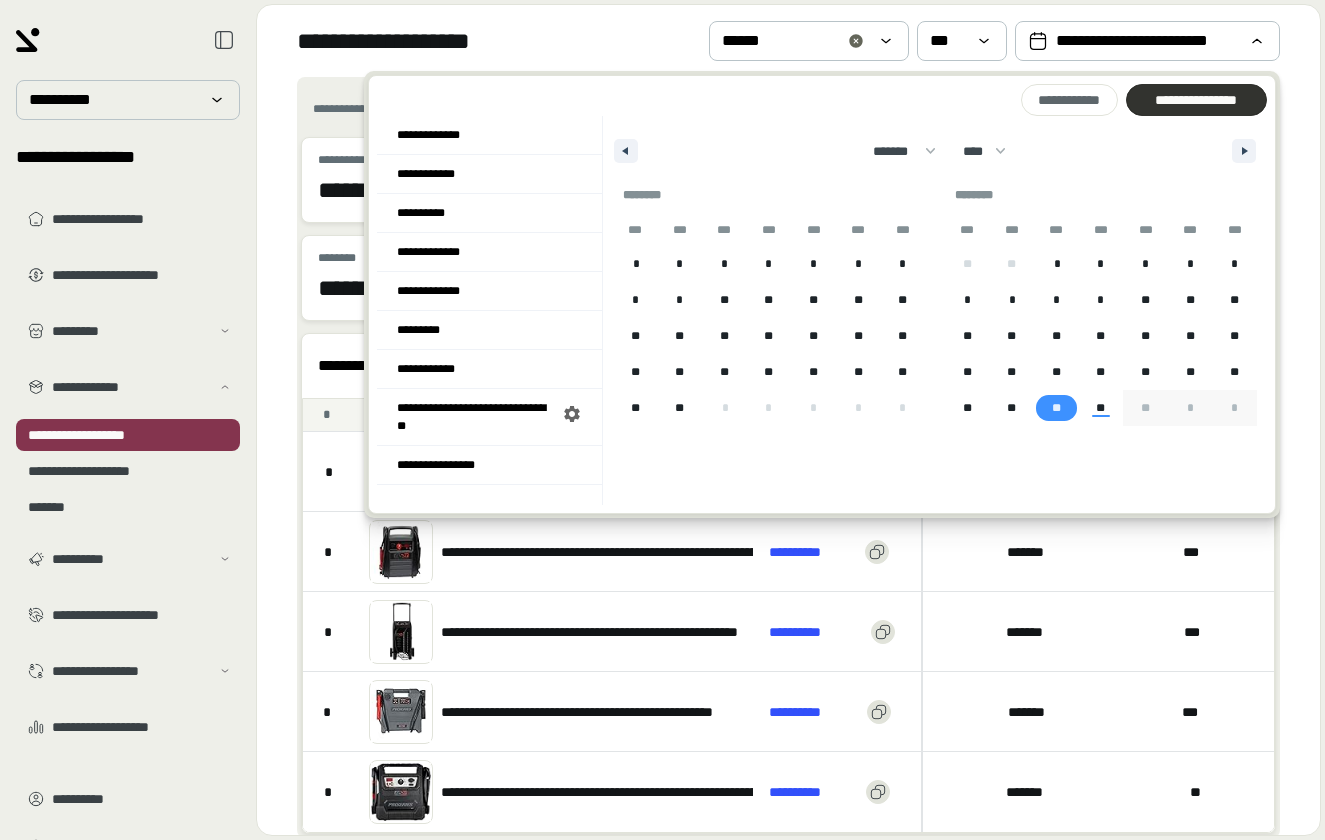 click on "**********" at bounding box center (1196, 100) 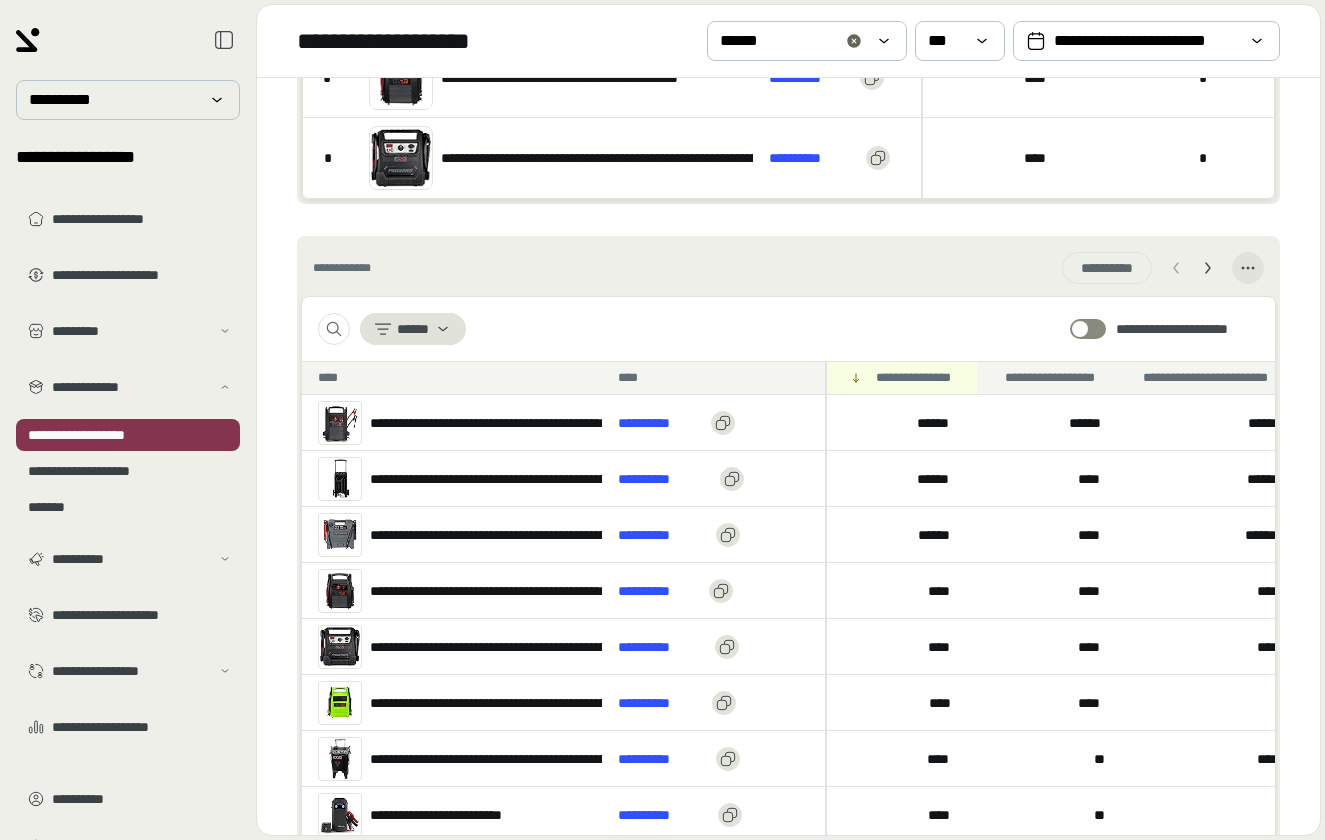 scroll, scrollTop: 644, scrollLeft: 0, axis: vertical 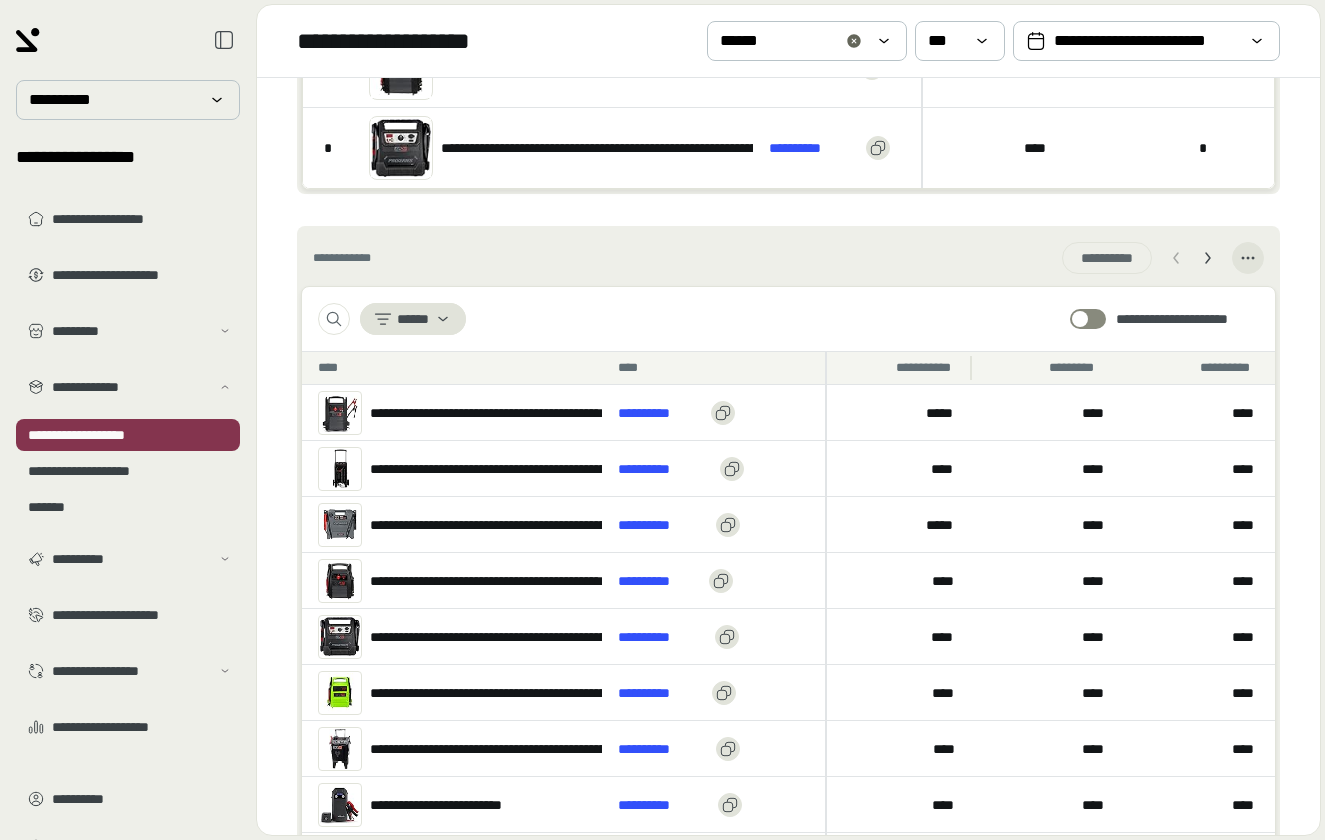 click on "**********" at bounding box center [927, 368] 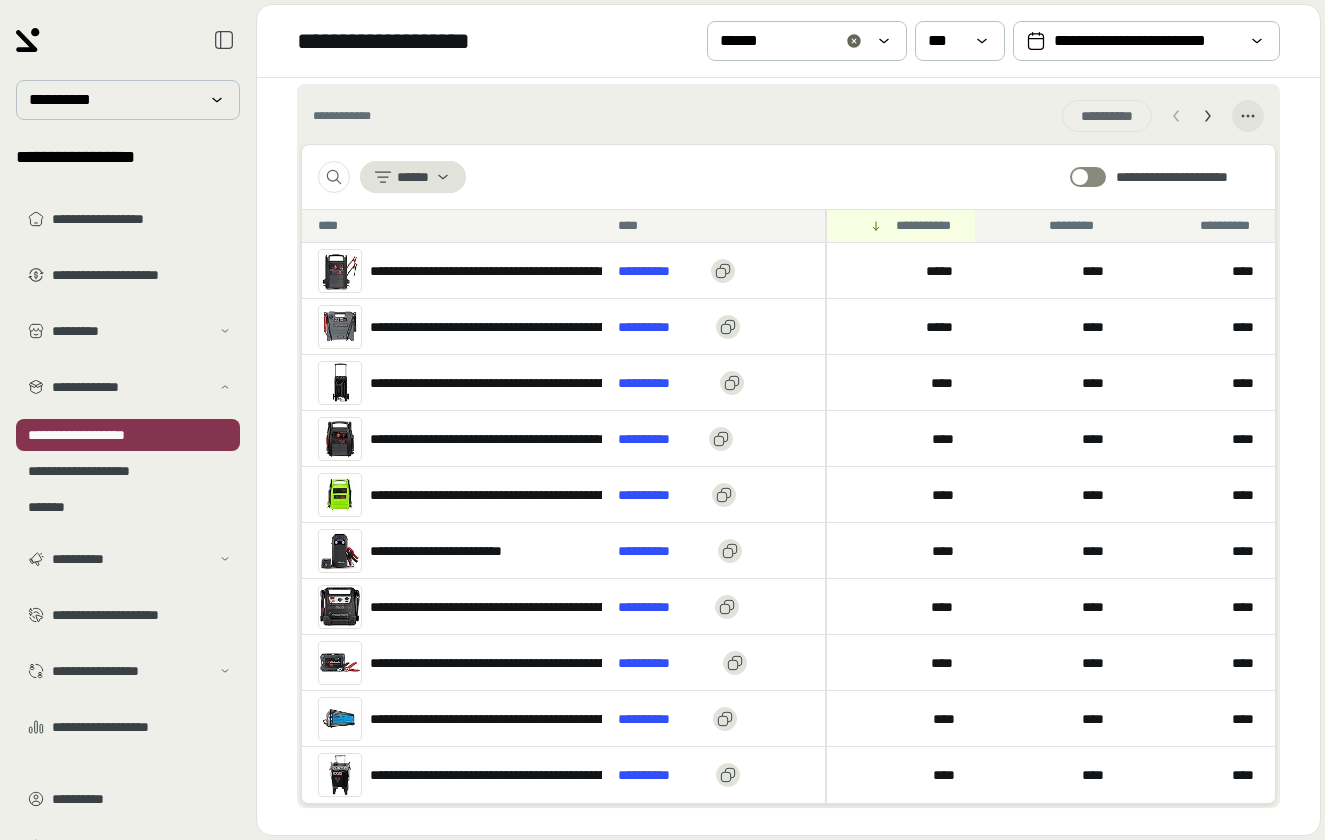 scroll, scrollTop: 799, scrollLeft: 0, axis: vertical 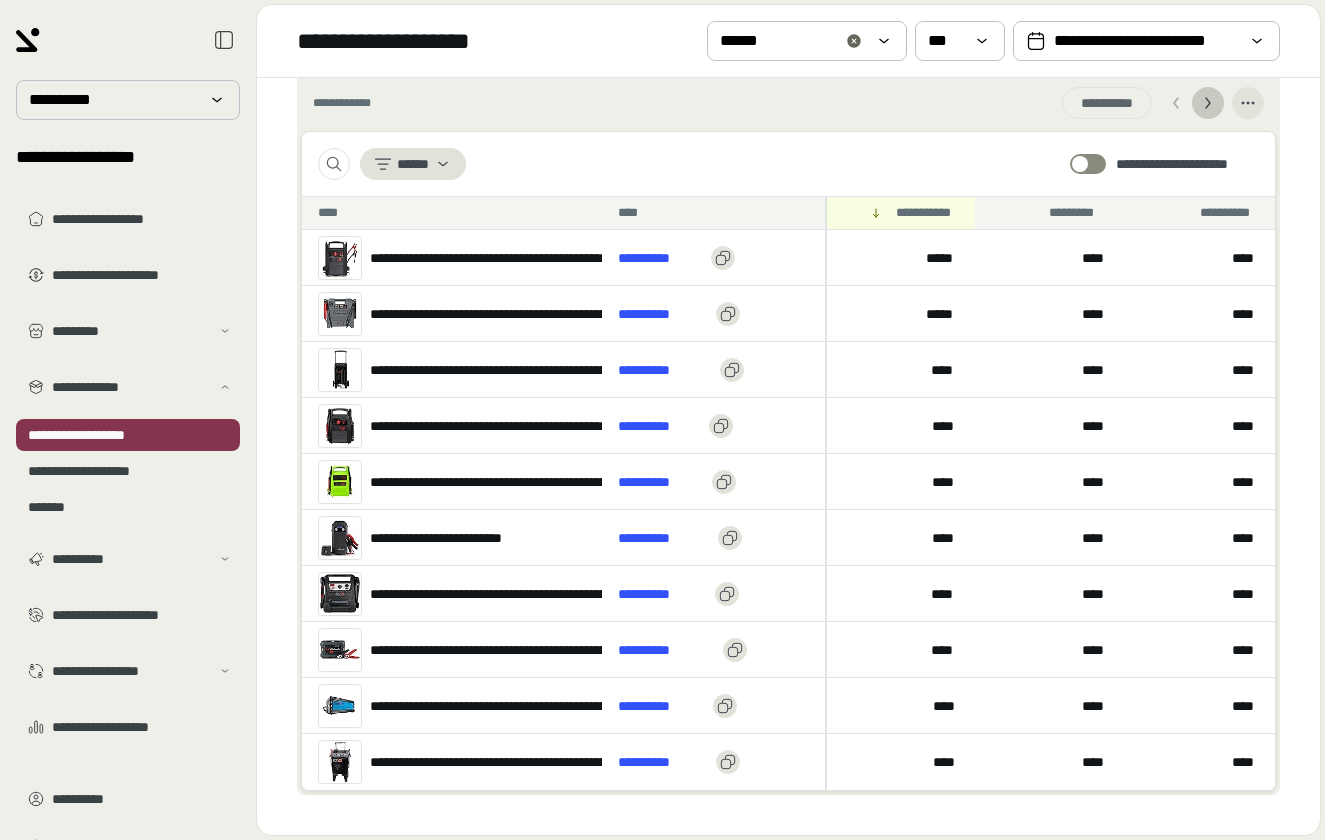click 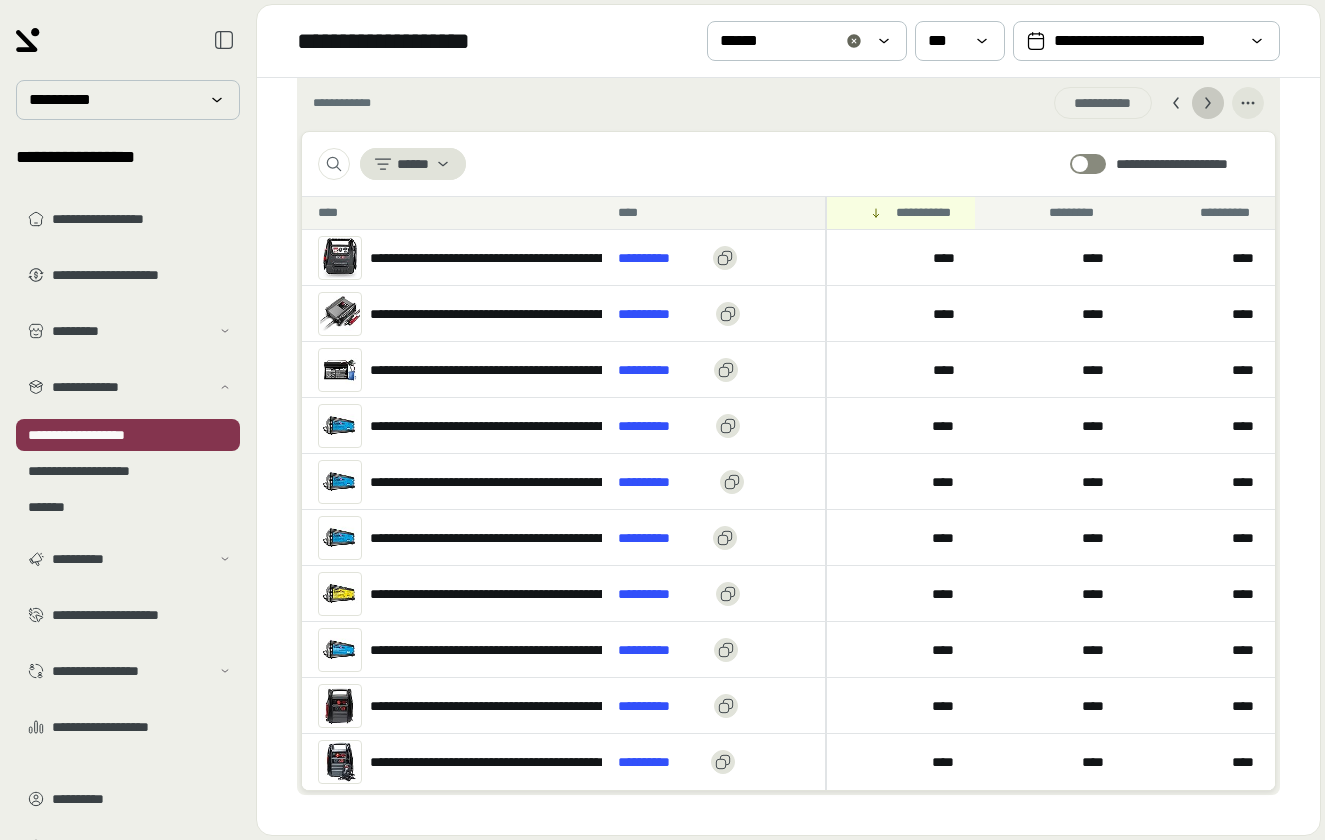 click 